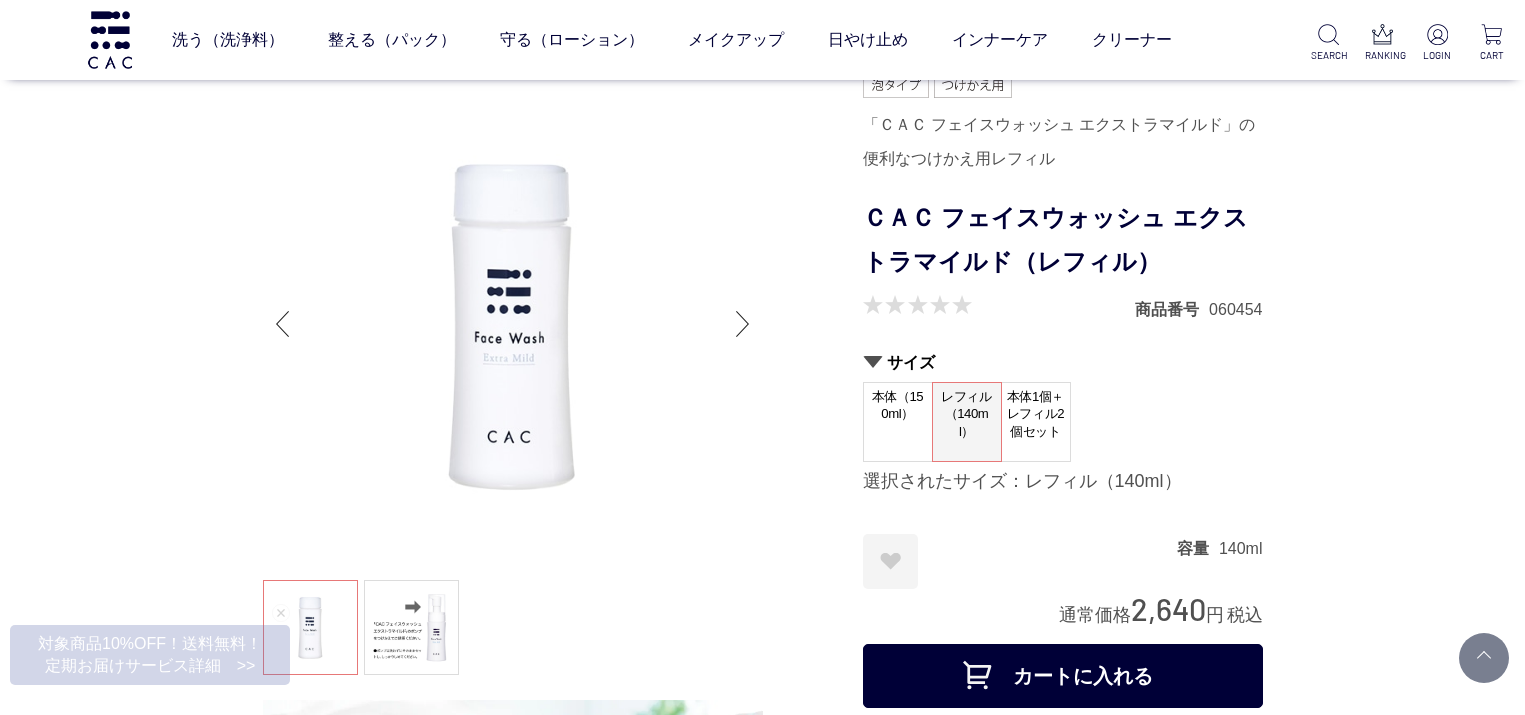 scroll, scrollTop: 9900, scrollLeft: 0, axis: vertical 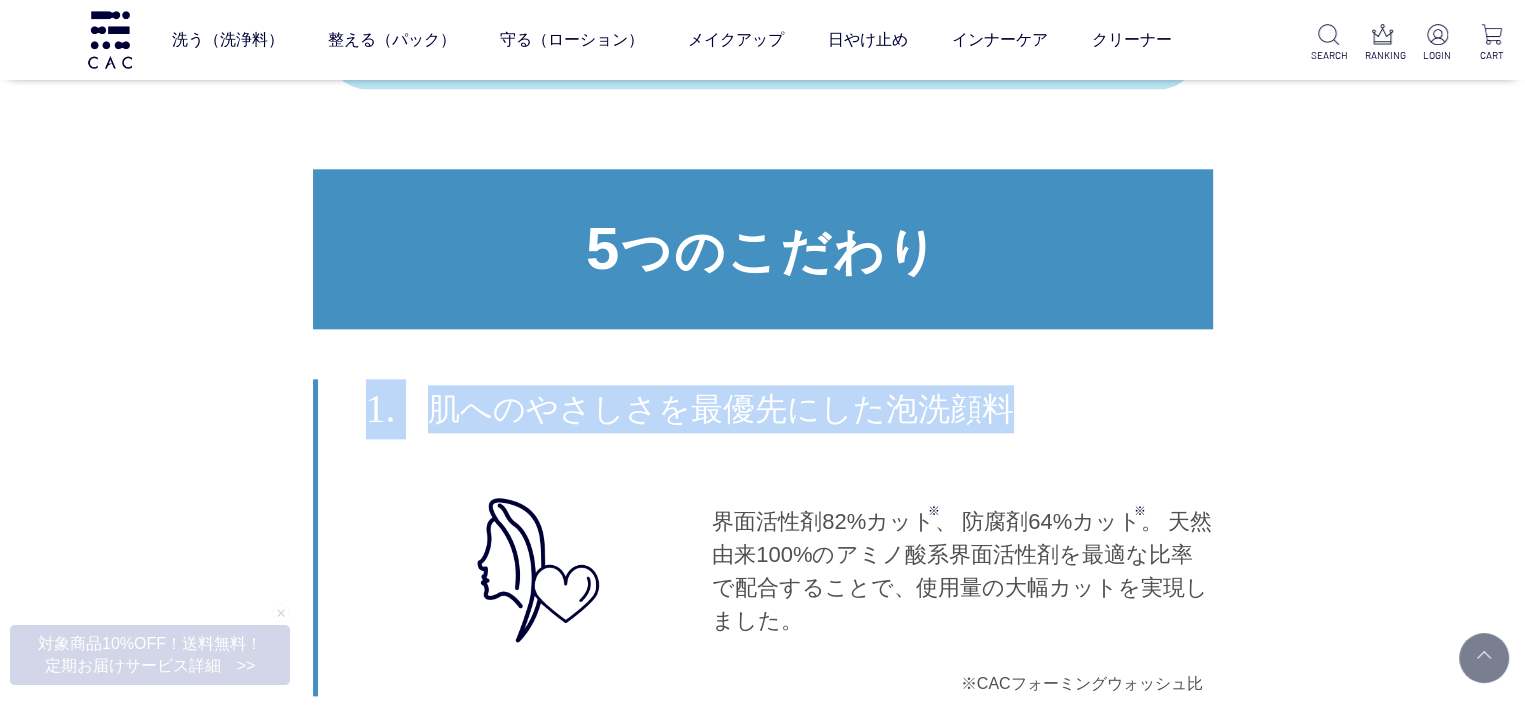 drag, startPoint x: 779, startPoint y: 588, endPoint x: 703, endPoint y: 487, distance: 126.40016 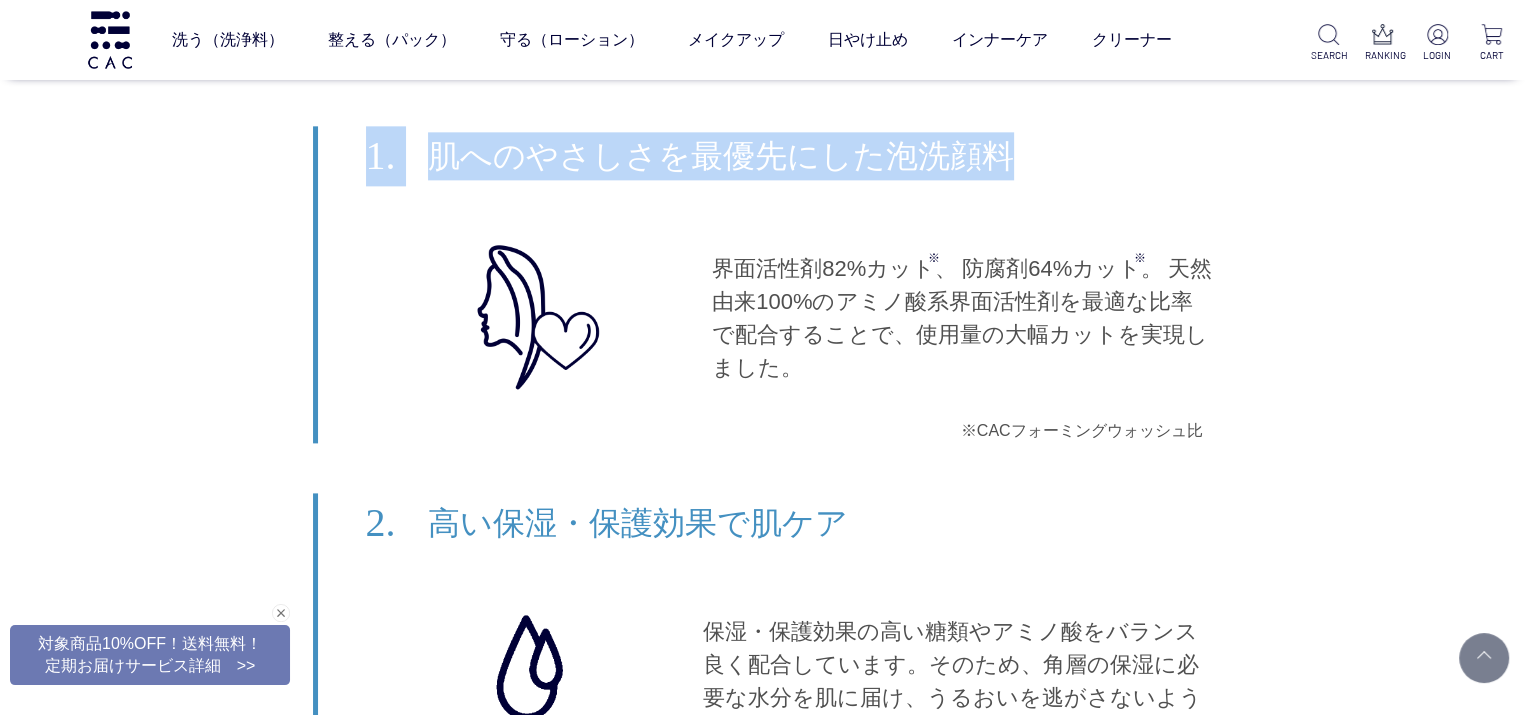 scroll, scrollTop: 10200, scrollLeft: 0, axis: vertical 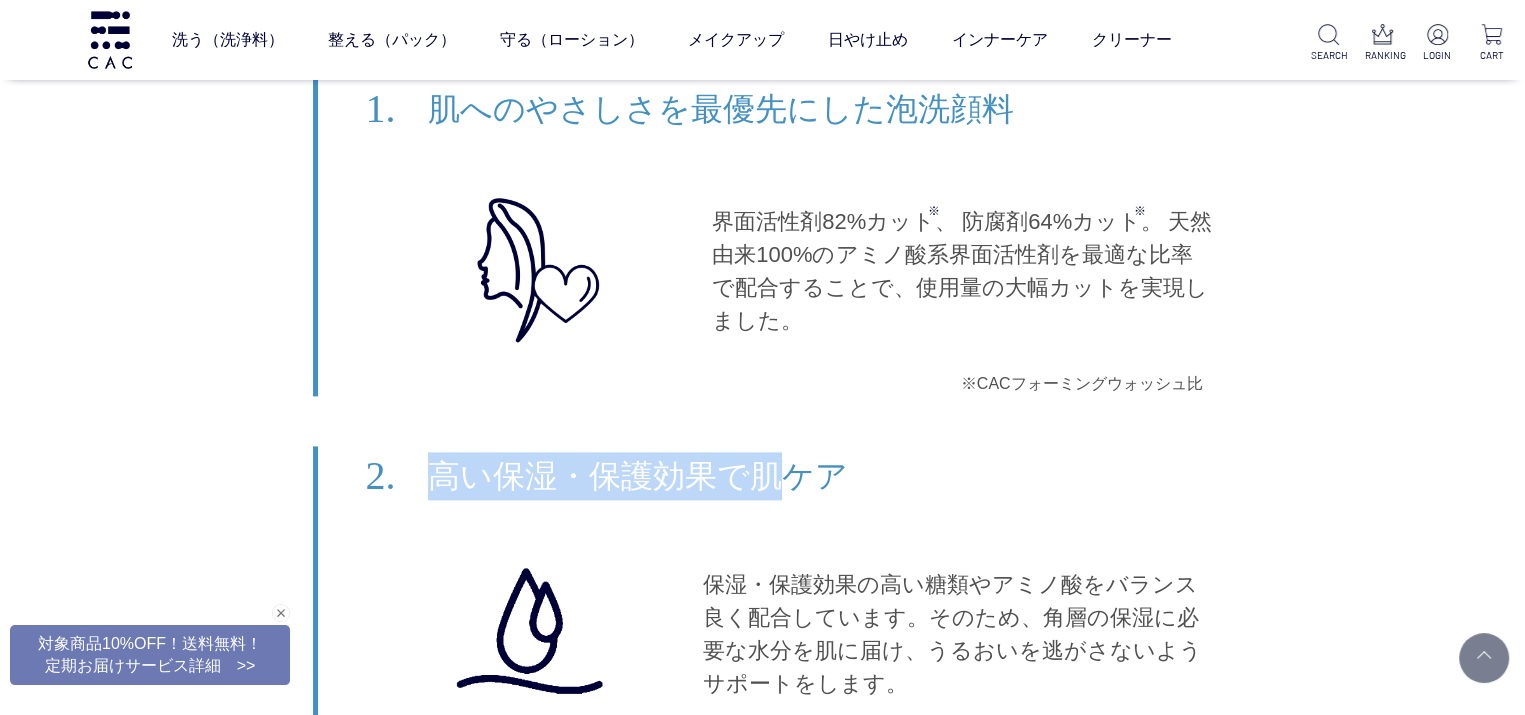 drag, startPoint x: 847, startPoint y: 435, endPoint x: 787, endPoint y: 431, distance: 60.133186 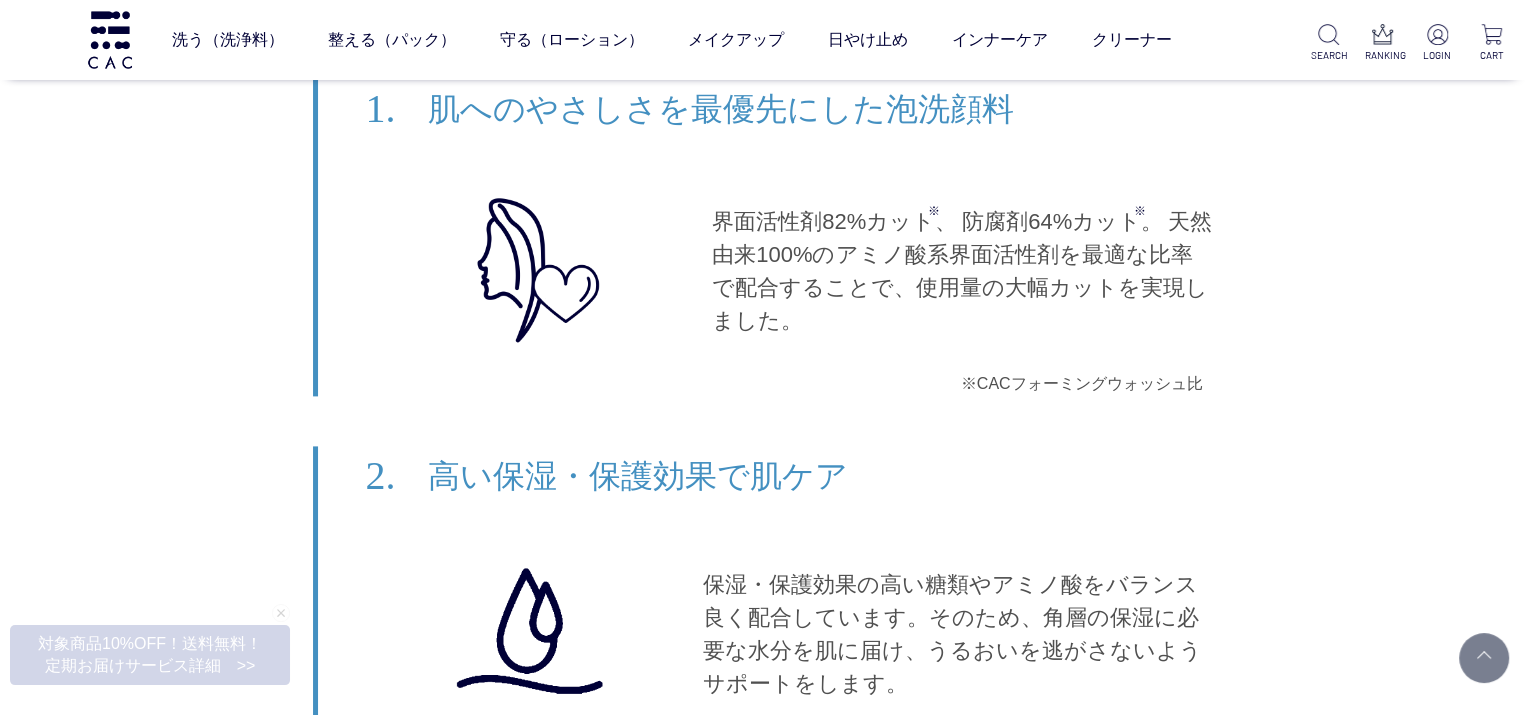 click on "2. 高い保湿・保護効果で肌ケア
保湿・保護効果の高い糖類やアミノ酸をバランス良く配合しています。そのため、角層の保湿に必要な水分を肌に届け、うるおいを逃がさないようサポートをします。" at bounding box center [763, 600] 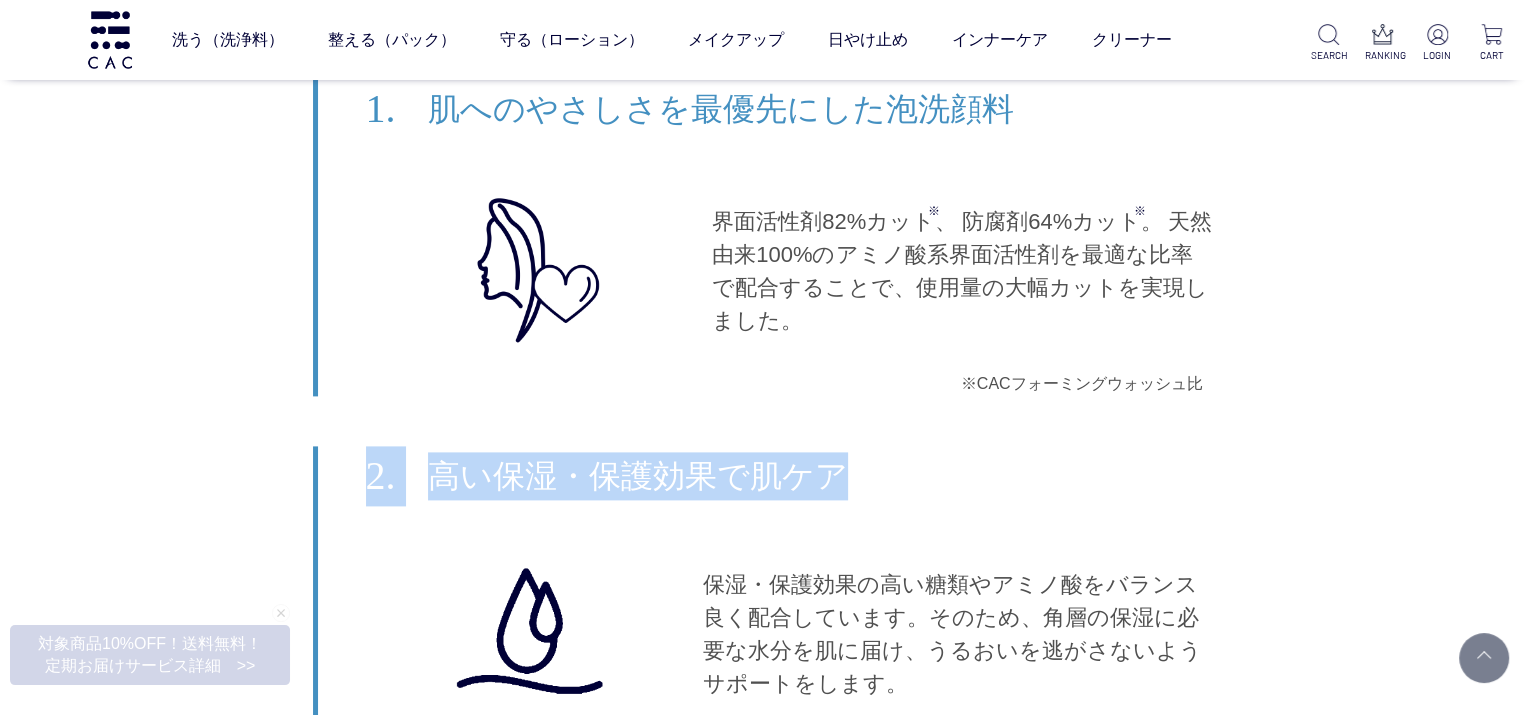 drag, startPoint x: 350, startPoint y: 442, endPoint x: 840, endPoint y: 437, distance: 490.0255 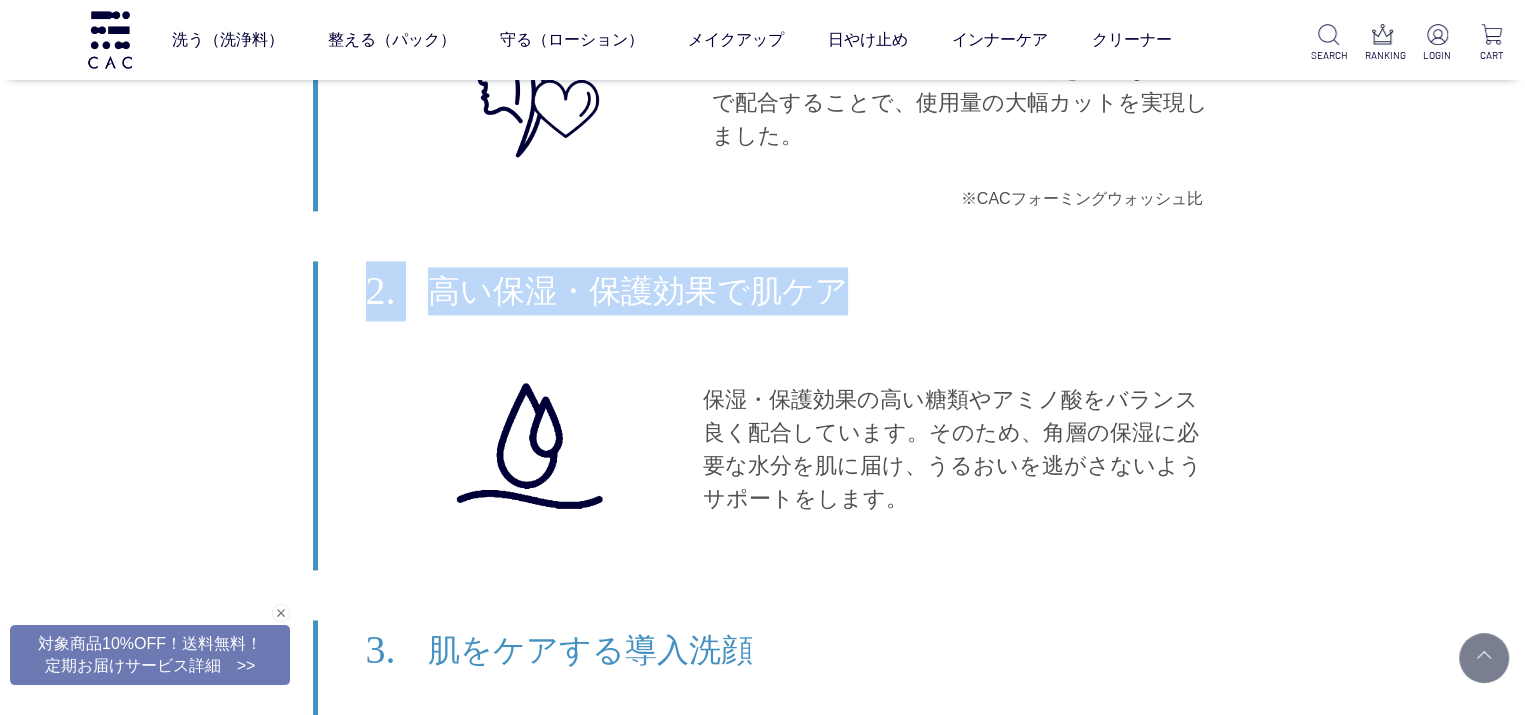 scroll, scrollTop: 10600, scrollLeft: 0, axis: vertical 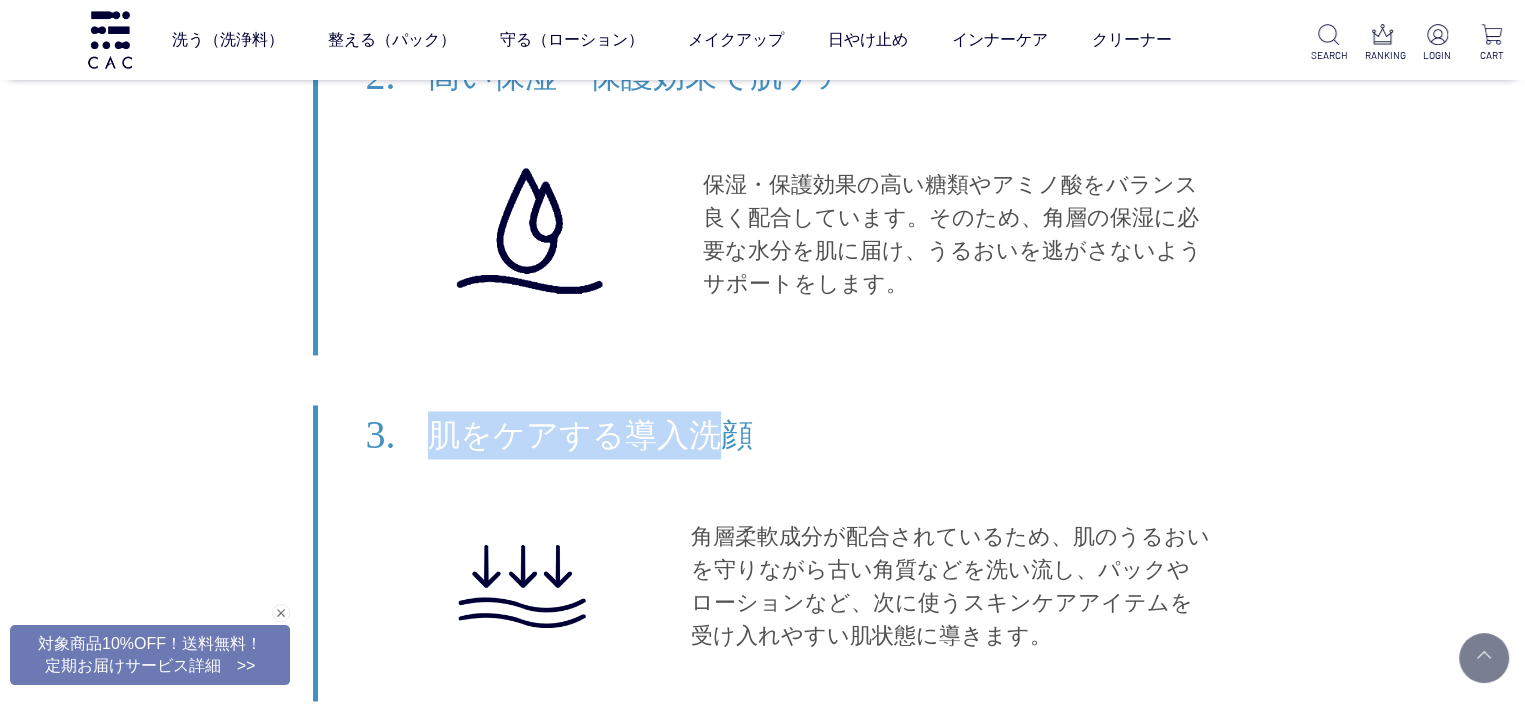 drag, startPoint x: 759, startPoint y: 407, endPoint x: 668, endPoint y: 407, distance: 91 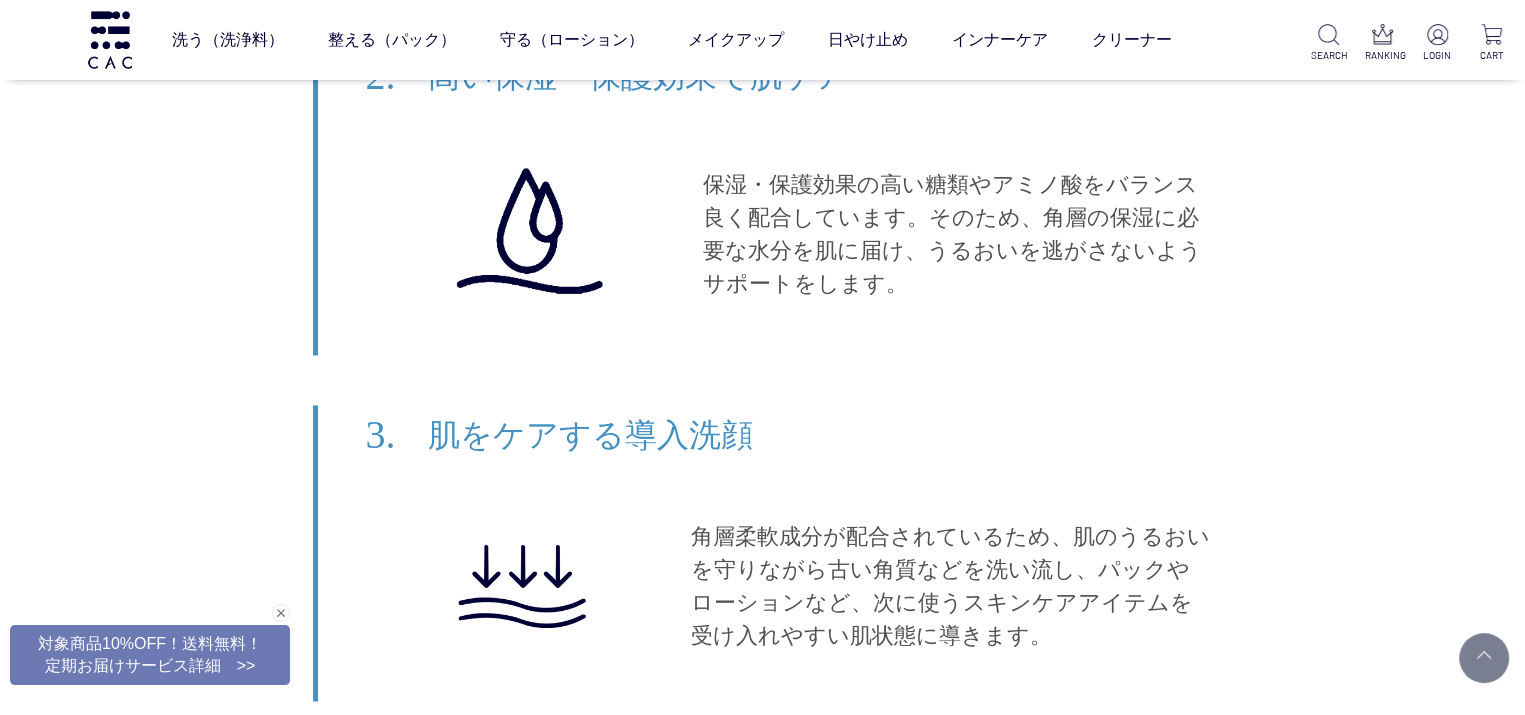 click on "3. 肌をケアする導入洗顔
角層柔軟成分が配合されているため、肌のうるおいを守りながら古い角質などを洗い流し、パックやローションなど、次に使うスキンケアアイテムを受け入れやすい肌状態に導きます。" at bounding box center (763, 553) 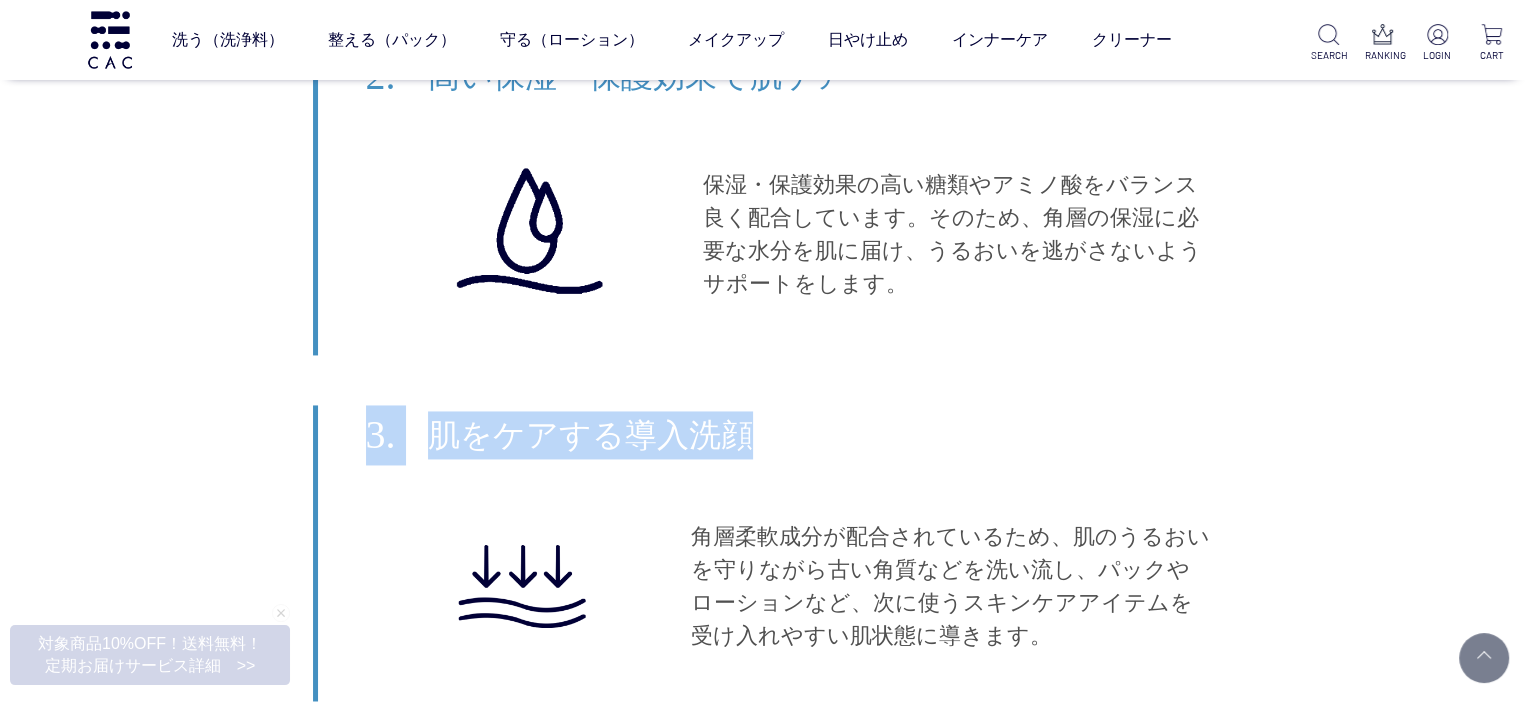 drag, startPoint x: 361, startPoint y: 394, endPoint x: 745, endPoint y: 396, distance: 384.00522 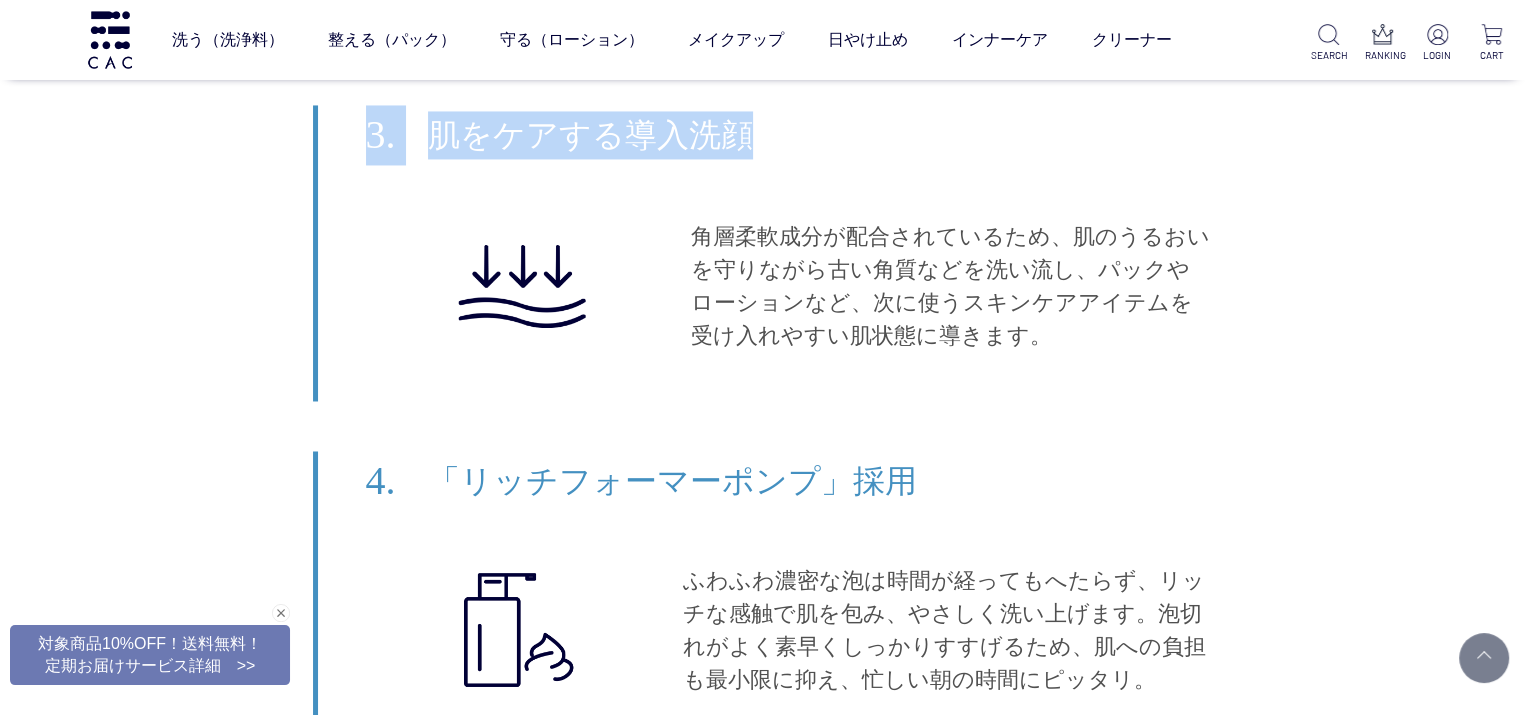 scroll, scrollTop: 11000, scrollLeft: 0, axis: vertical 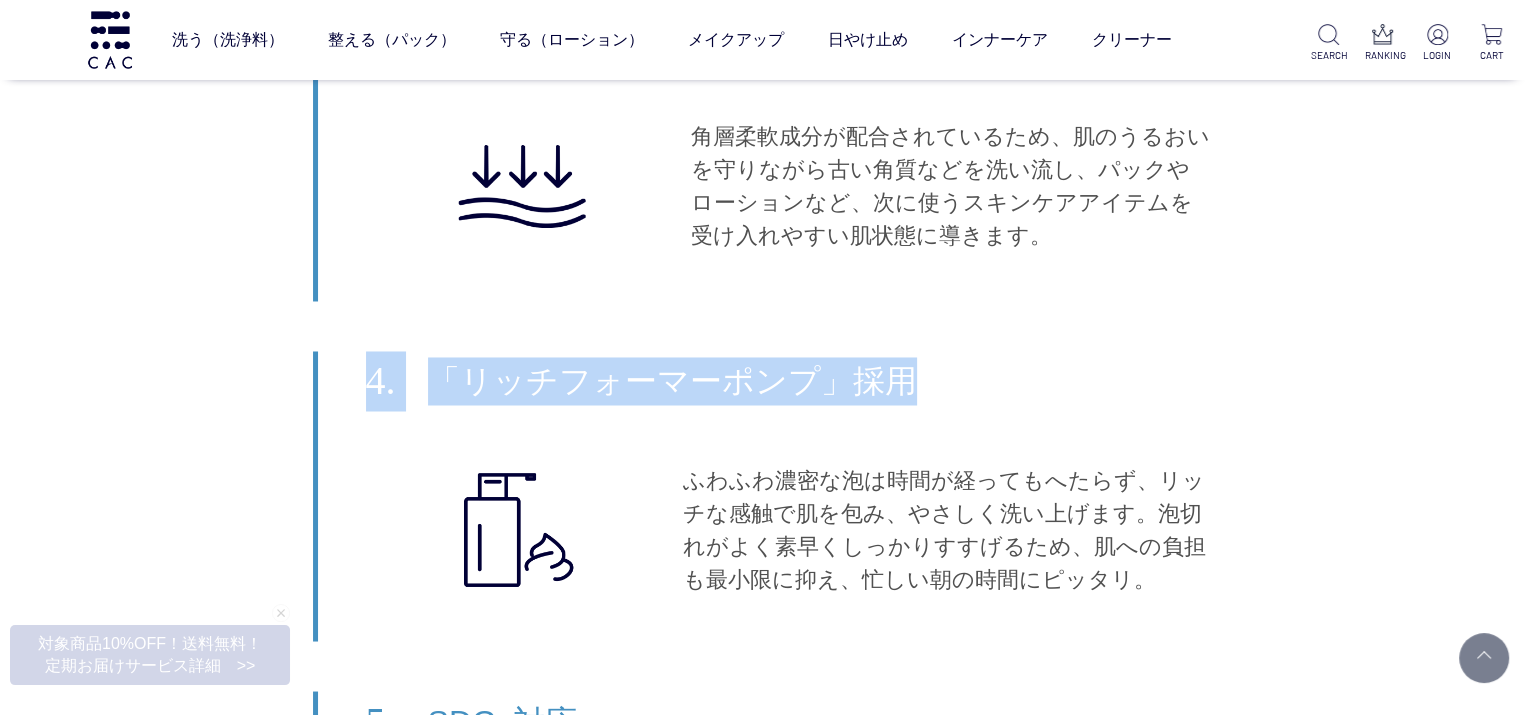 drag, startPoint x: 363, startPoint y: 351, endPoint x: 907, endPoint y: 339, distance: 544.1323 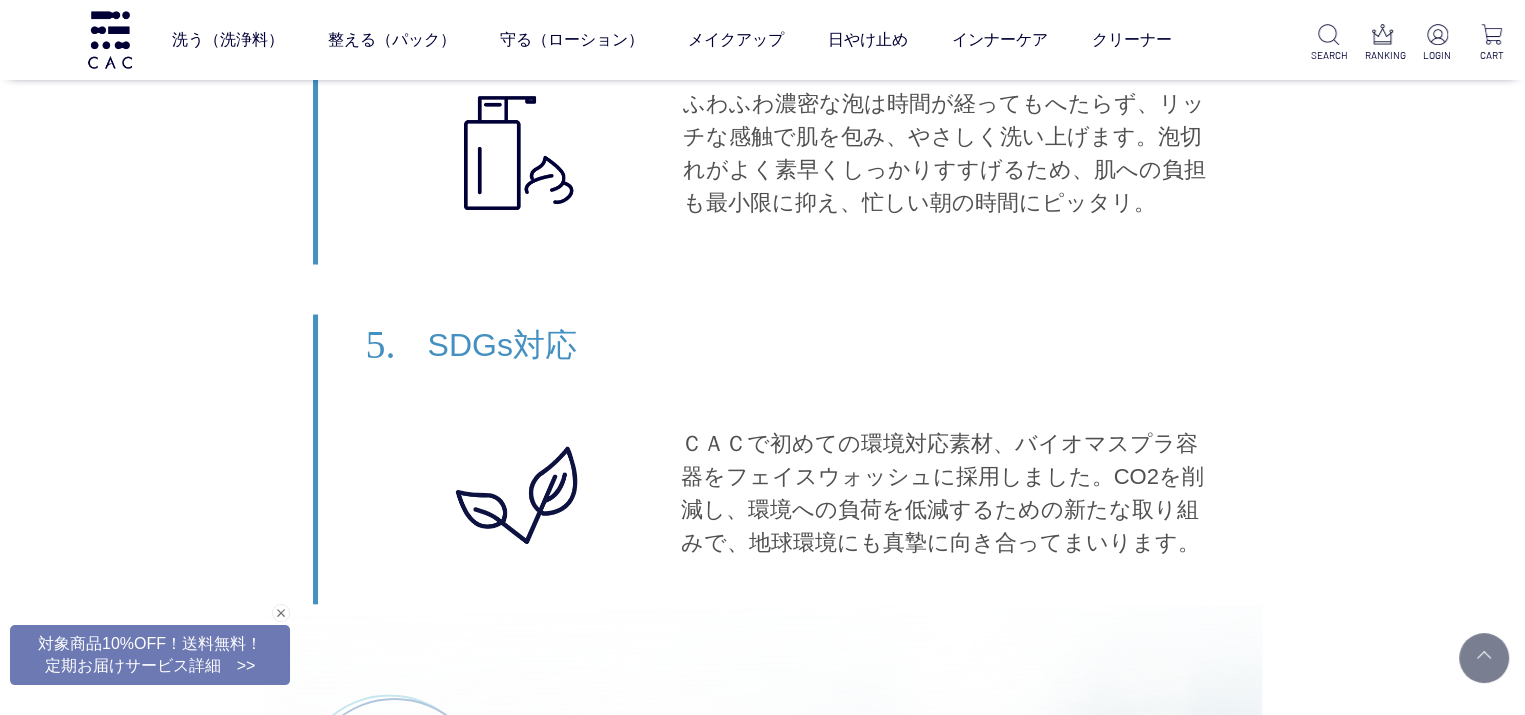 scroll, scrollTop: 11100, scrollLeft: 0, axis: vertical 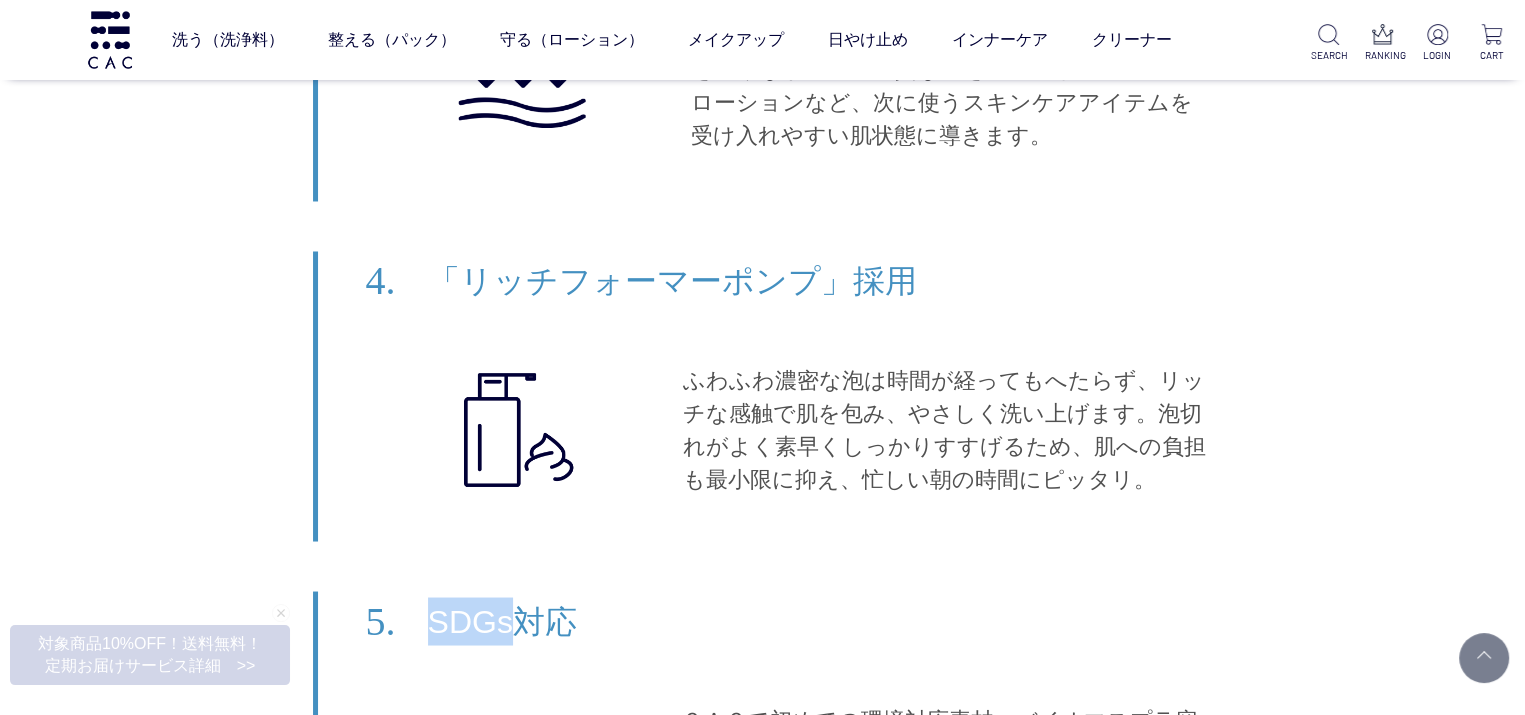 drag, startPoint x: 588, startPoint y: 595, endPoint x: 520, endPoint y: 591, distance: 68.117546 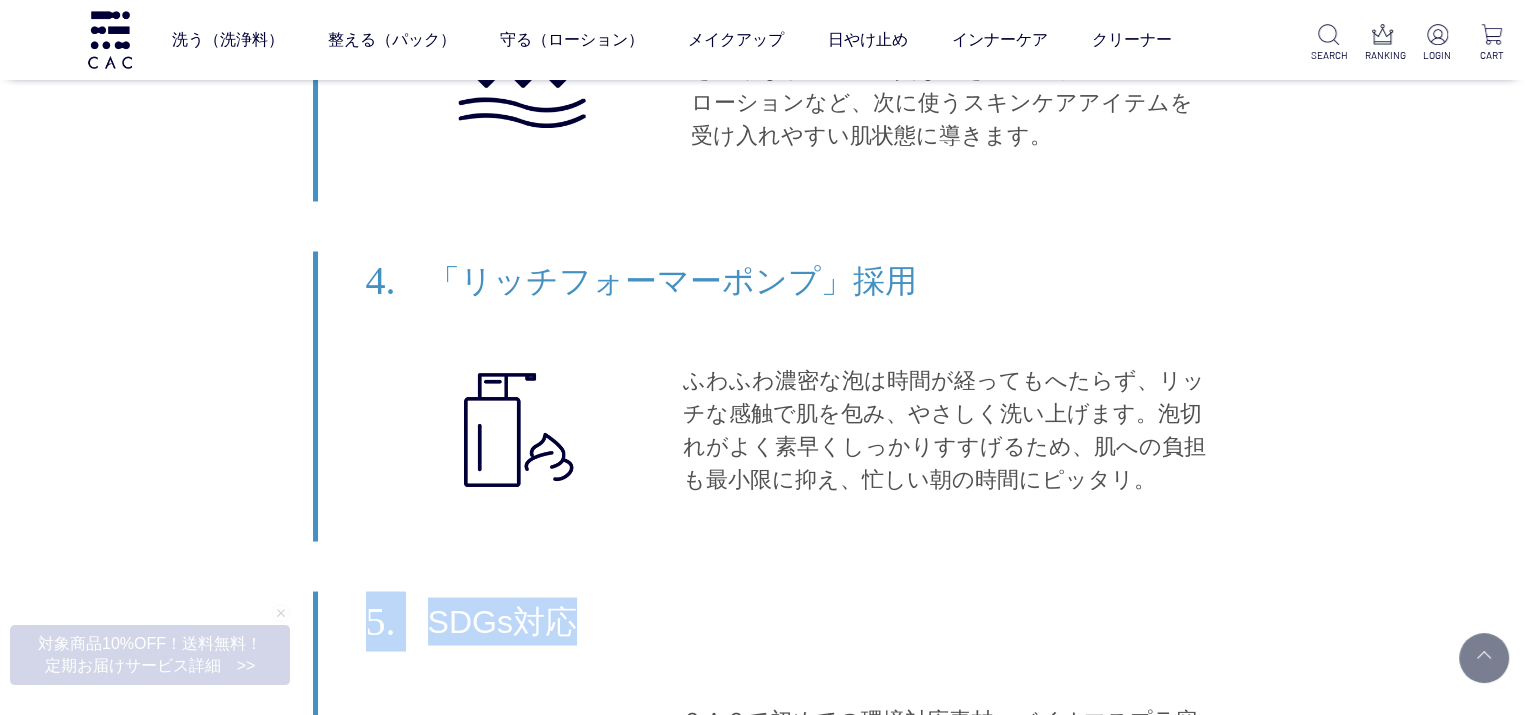 drag, startPoint x: 360, startPoint y: 599, endPoint x: 570, endPoint y: 591, distance: 210.15233 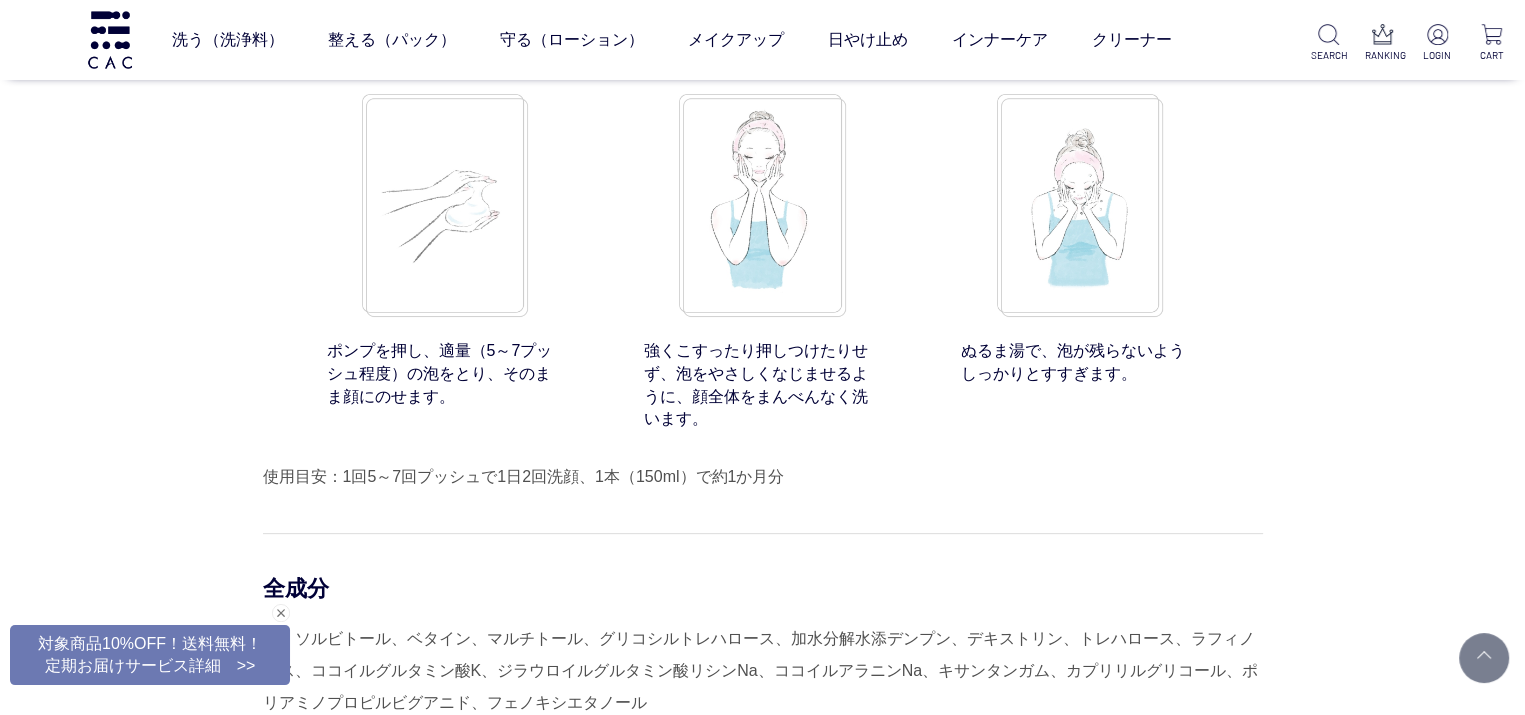 scroll, scrollTop: 15900, scrollLeft: 0, axis: vertical 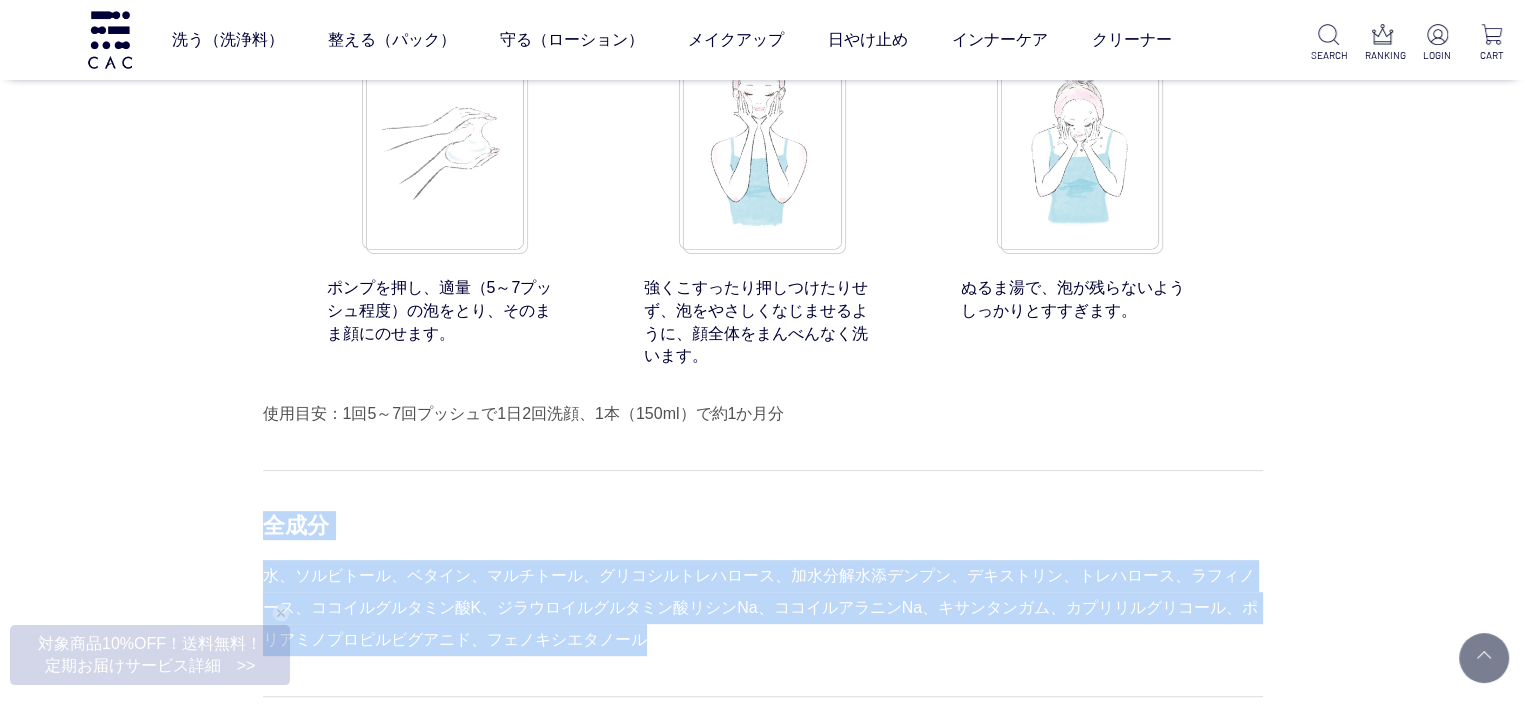 drag, startPoint x: 657, startPoint y: 611, endPoint x: 269, endPoint y: 497, distance: 404.4008 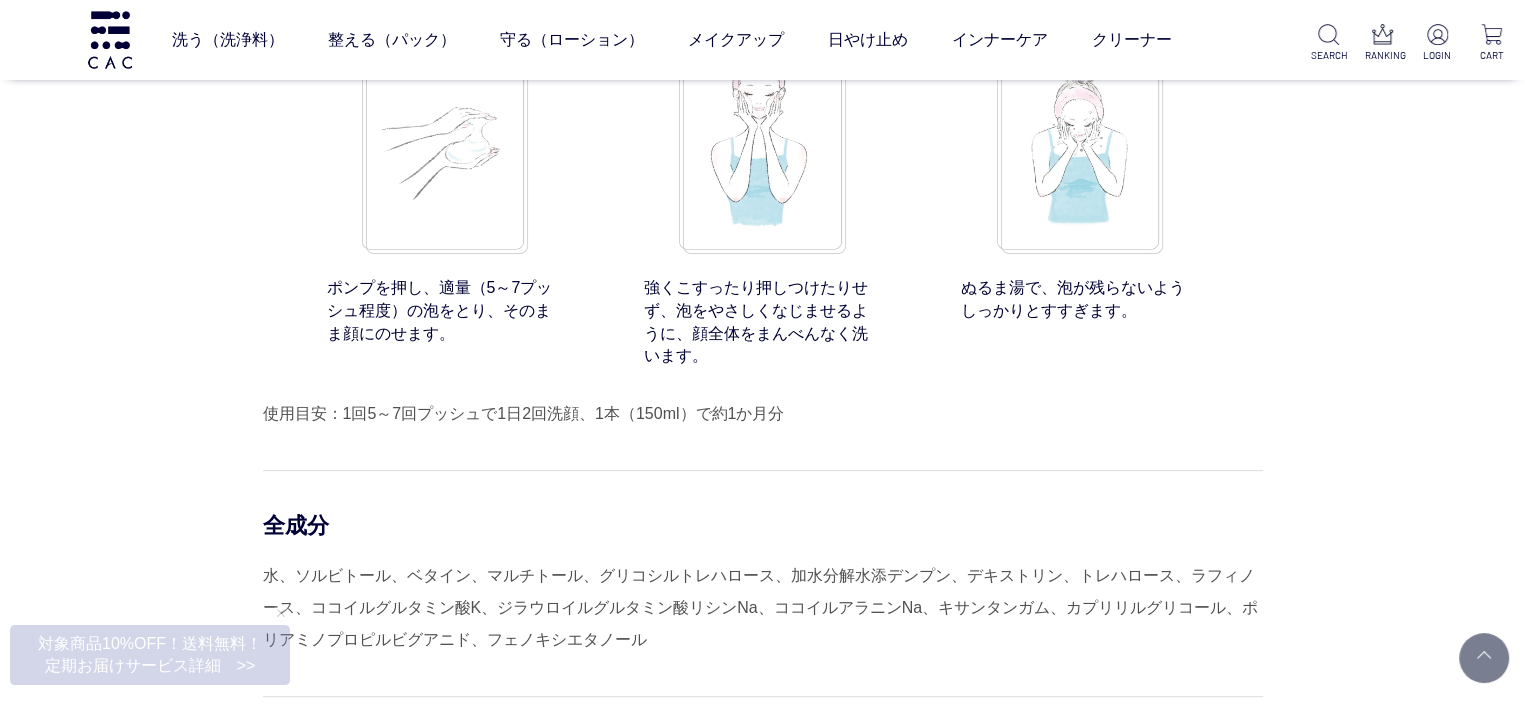 click on "商品説明
泡で出てくるポンプ式泡洗顔料の「ＣＡＣ フェイスウォッシュ エクストラマイルド」から、待望のレフィルタイプが登場！
まるで泡で洗う美容液 新「泡洗顔」誕生！
ＣＡＣ フェイスウォッシュ エクストラマイルド
まるで泡で洗う美容液 新「泡洗顔」誕生！
＋
スキンケアの 浸透 をサポート
ＣＡＣ フェイスウォッシュ エクストラマイルド
＋
スキンケアの 浸透 をサポート
洗うたびに肌をケアし、 スキンケアの浸透 ※ を助ける
※角層まで" at bounding box center [763, -6724] 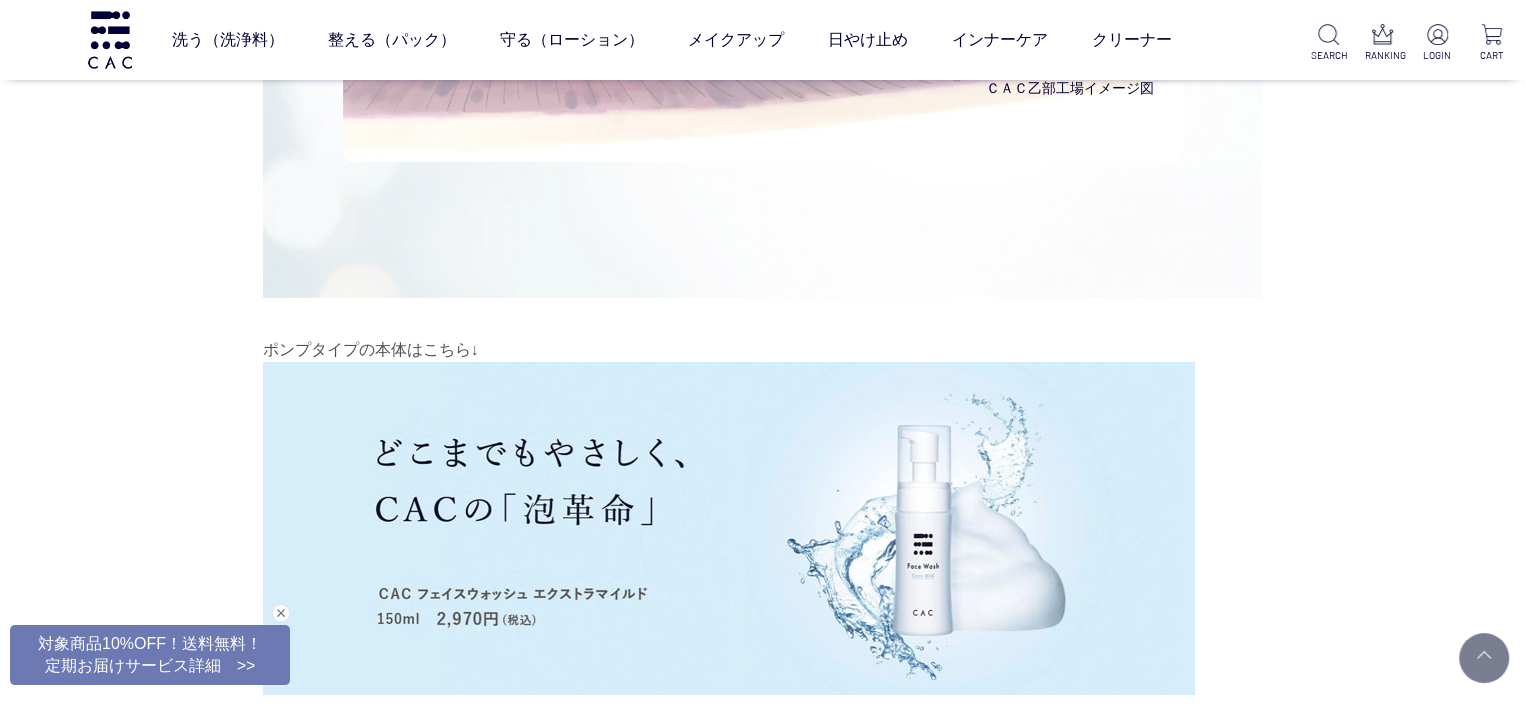 scroll, scrollTop: 14500, scrollLeft: 0, axis: vertical 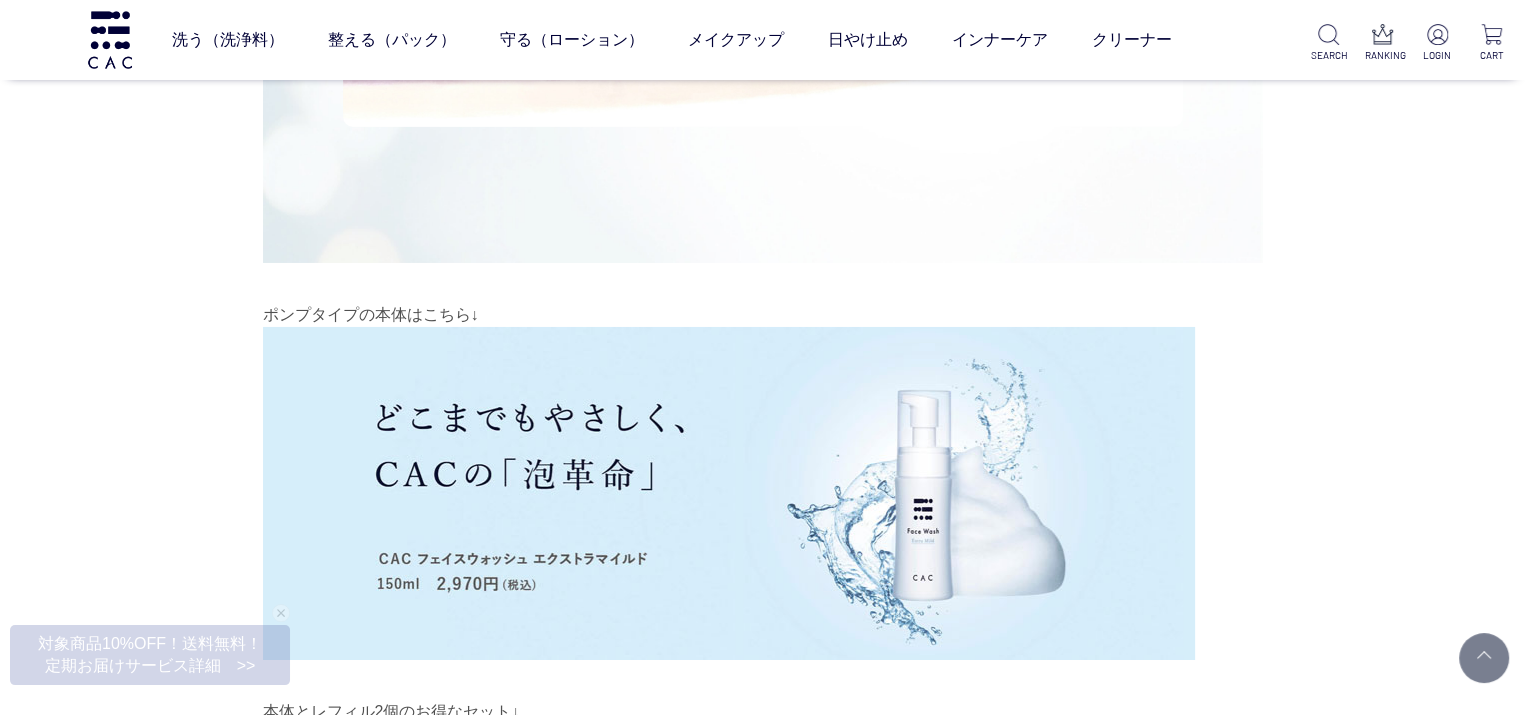 click on "商品説明
泡で出てくるポンプ式泡洗顔料の「ＣＡＣ フェイスウォッシュ エクストラマイルド」から、待望のレフィルタイプが登場！
まるで泡で洗う美容液 新「泡洗顔」誕生！
ＣＡＣ フェイスウォッシュ エクストラマイルド
まるで泡で洗う美容液 新「泡洗顔」誕生！
＋
スキンケアの 浸透 をサポート
ＣＡＣ フェイスウォッシュ エクストラマイルド
＋
スキンケアの 浸透 をサポート
洗うたびに肌をケアし、 スキンケアの浸透 ※ を助ける
※角層まで" at bounding box center [763, -5324] 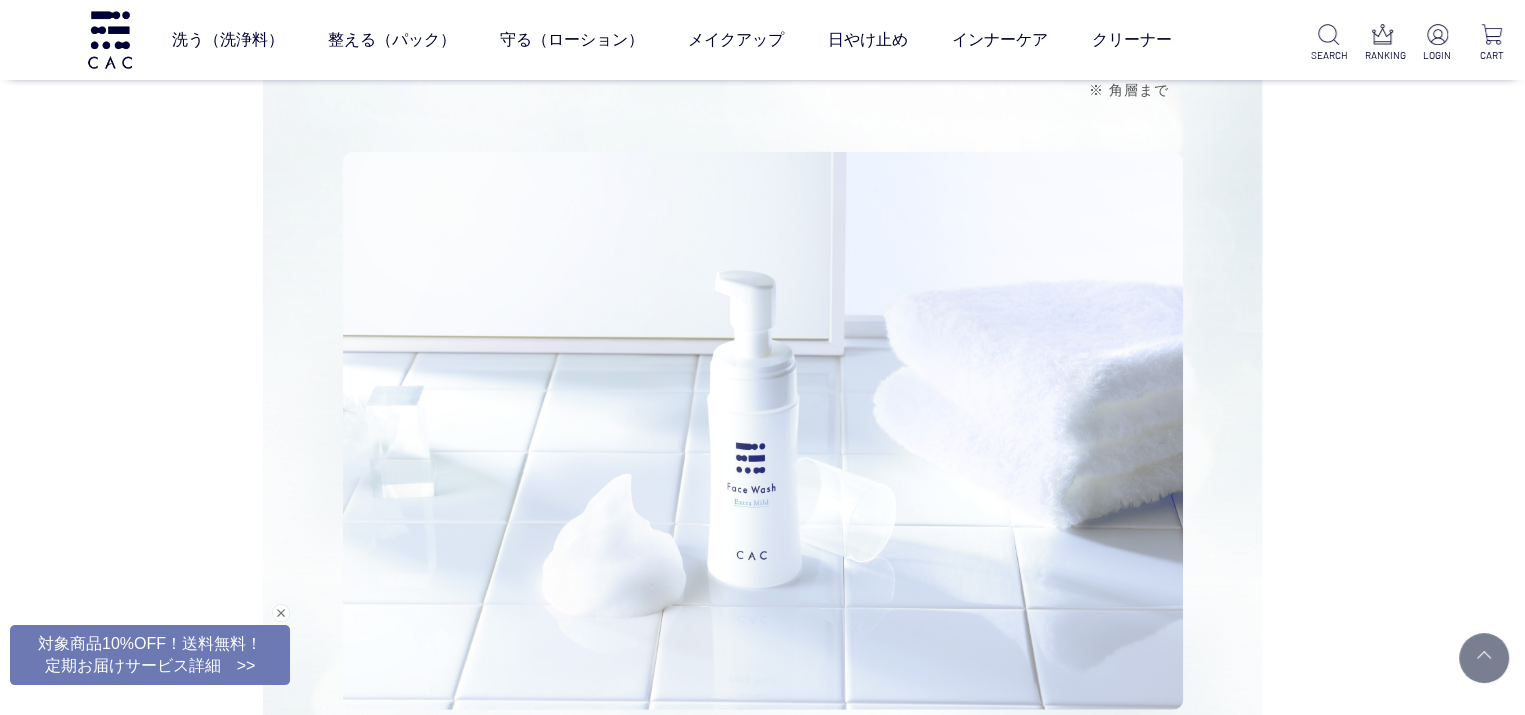 scroll, scrollTop: 13000, scrollLeft: 0, axis: vertical 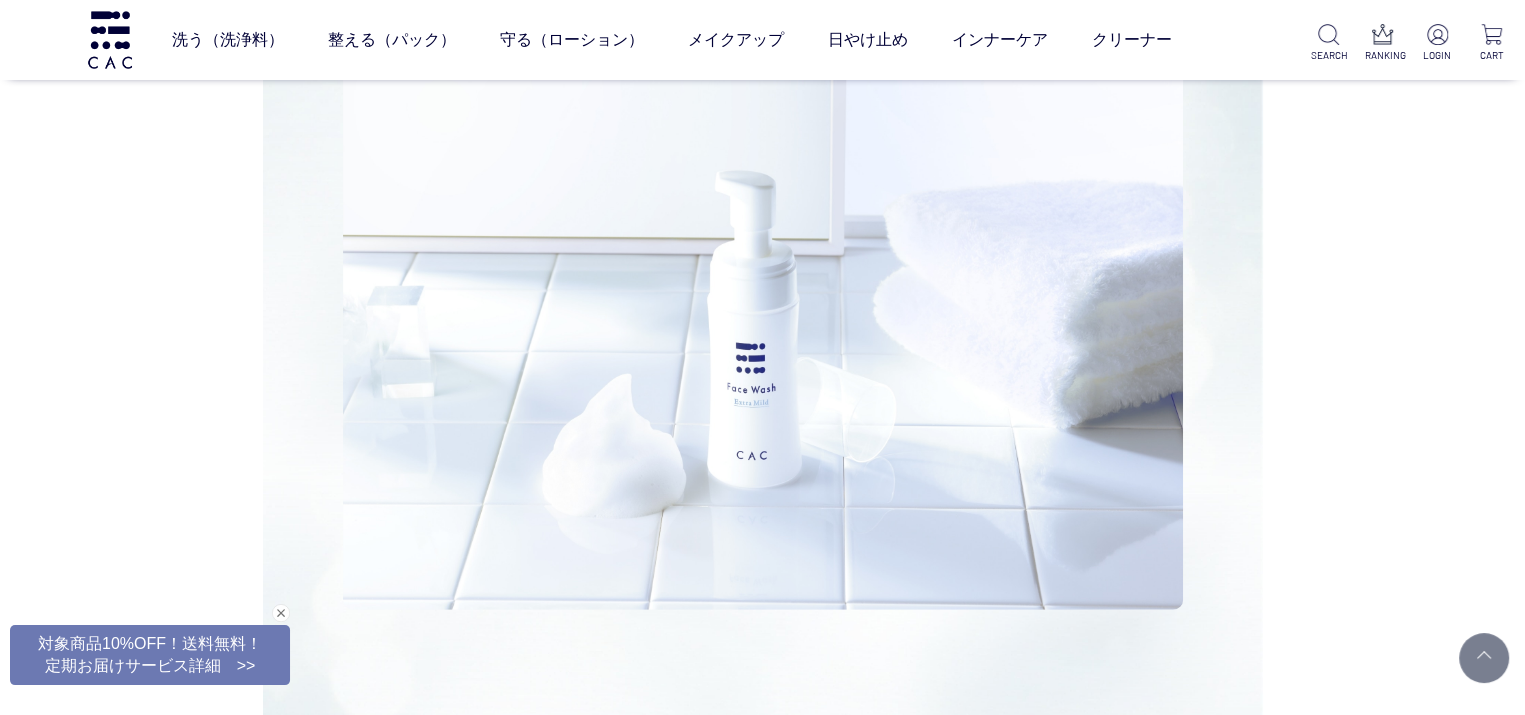 click at bounding box center (763, 331) 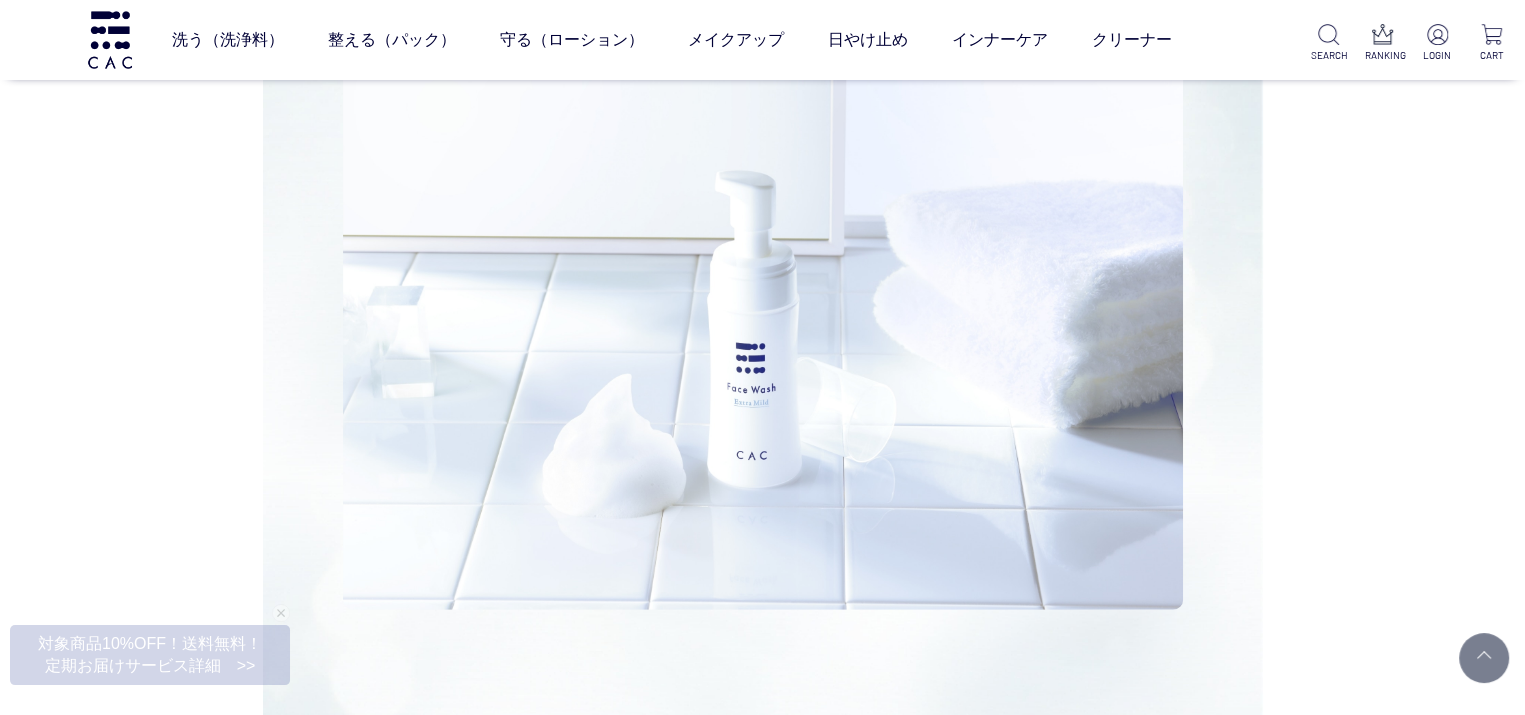 click on "商品説明
泡で出てくるポンプ式泡洗顔料の「ＣＡＣ フェイスウォッシュ エクストラマイルド」から、待望のレフィルタイプが登場！
まるで泡で洗う美容液 新「泡洗顔」誕生！
ＣＡＣ フェイスウォッシュ エクストラマイルド
まるで泡で洗う美容液 新「泡洗顔」誕生！
＋
スキンケアの 浸透 をサポート
ＣＡＣ フェイスウォッシュ エクストラマイルド
＋
スキンケアの 浸透 をサポート
洗うたびに肌をケアし、 スキンケアの浸透 ※ を助ける
※角層まで" at bounding box center (763, -3824) 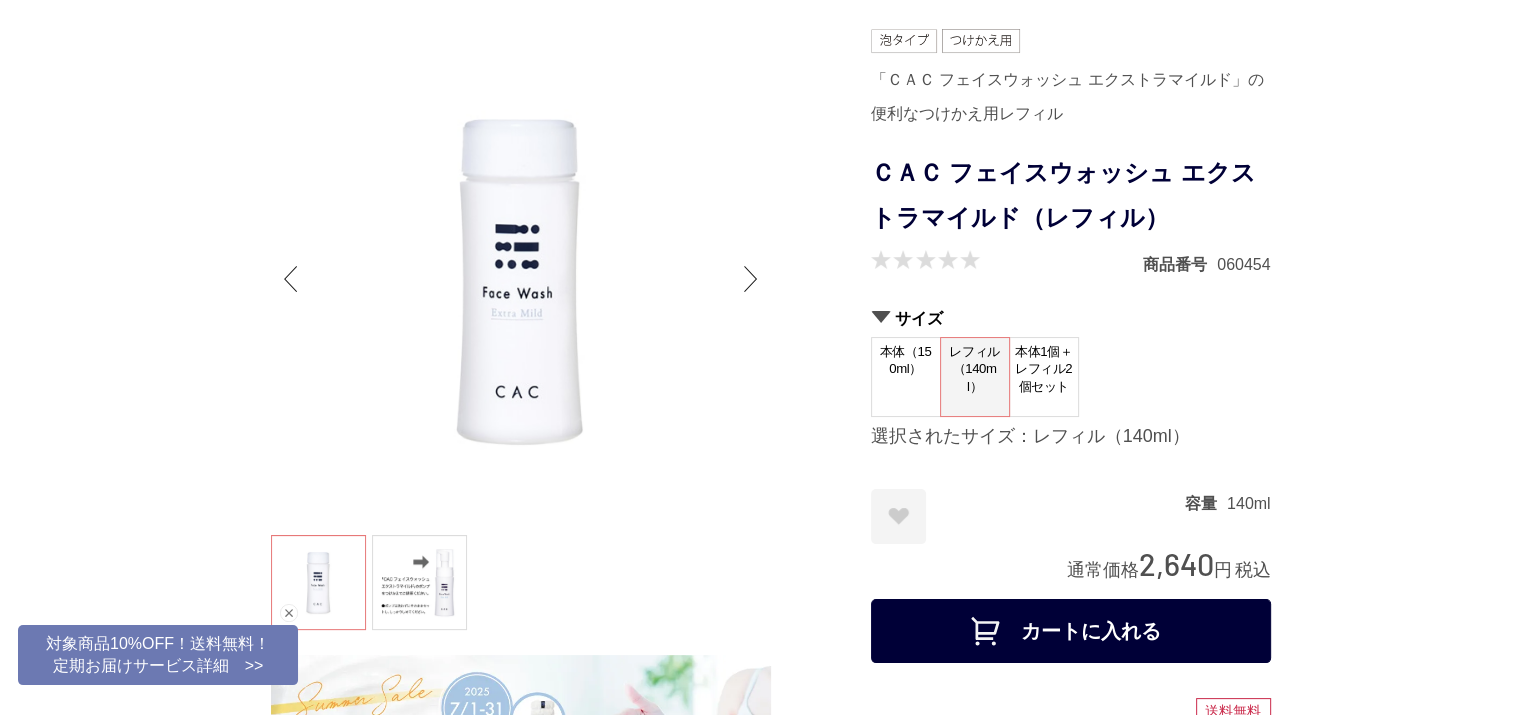scroll, scrollTop: 0, scrollLeft: 0, axis: both 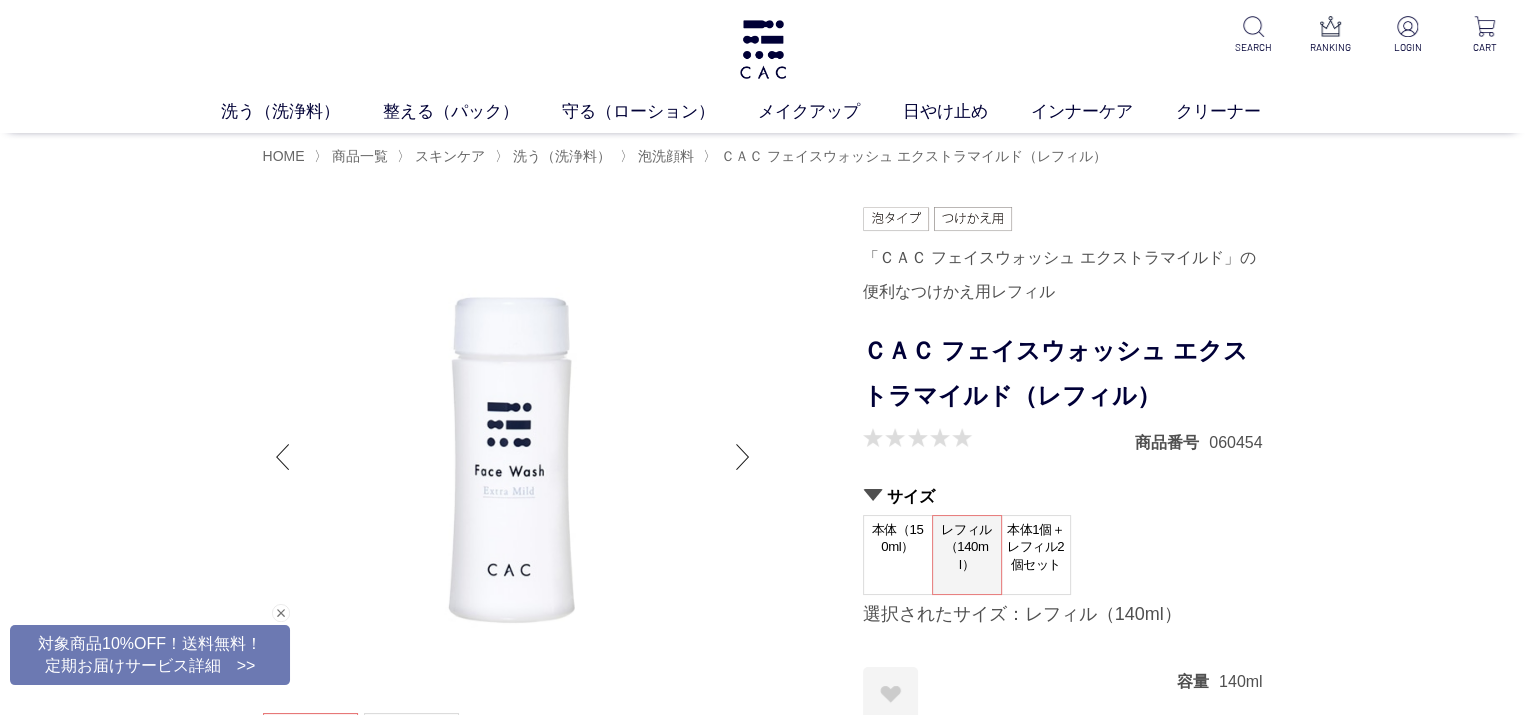 click at bounding box center (-499, 457) 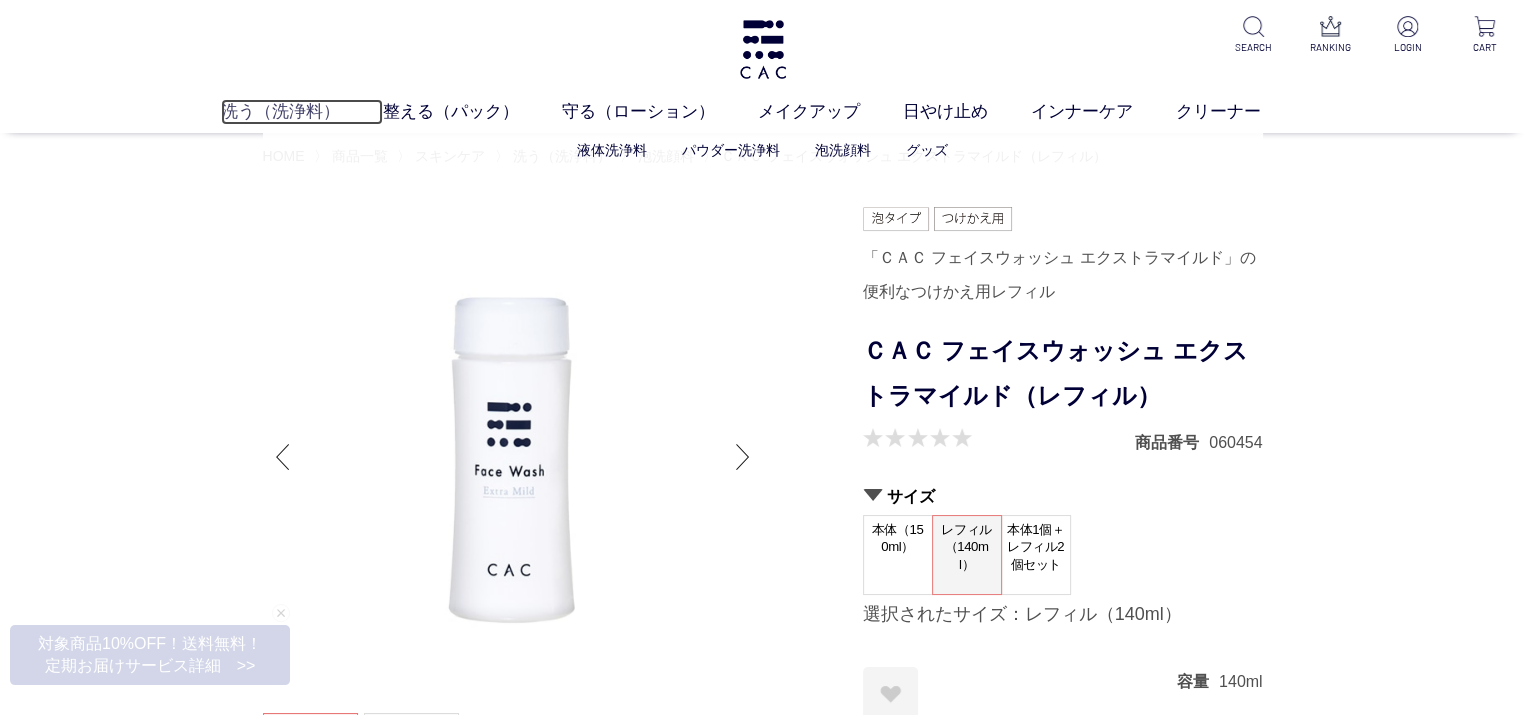 click on "洗う（洗浄料）" at bounding box center (302, 112) 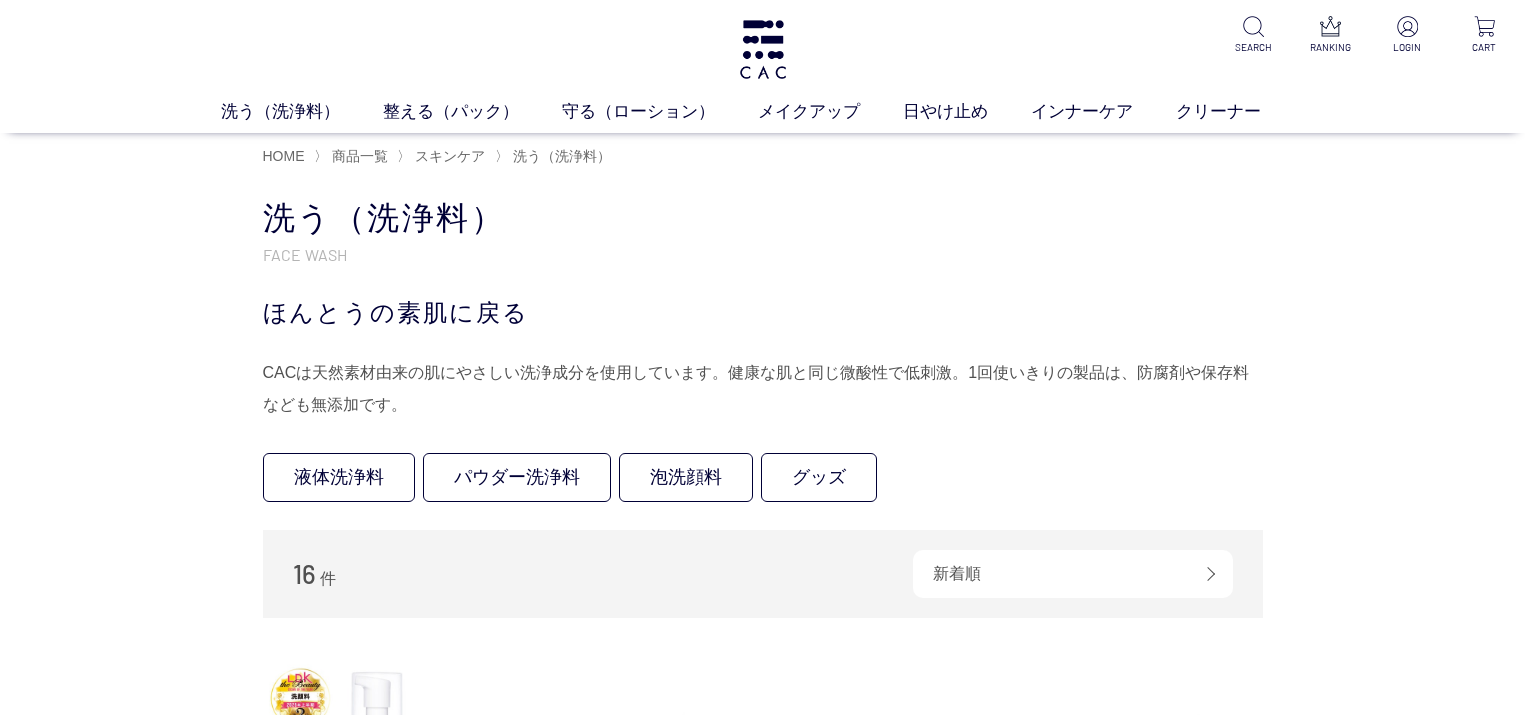 scroll, scrollTop: 0, scrollLeft: 0, axis: both 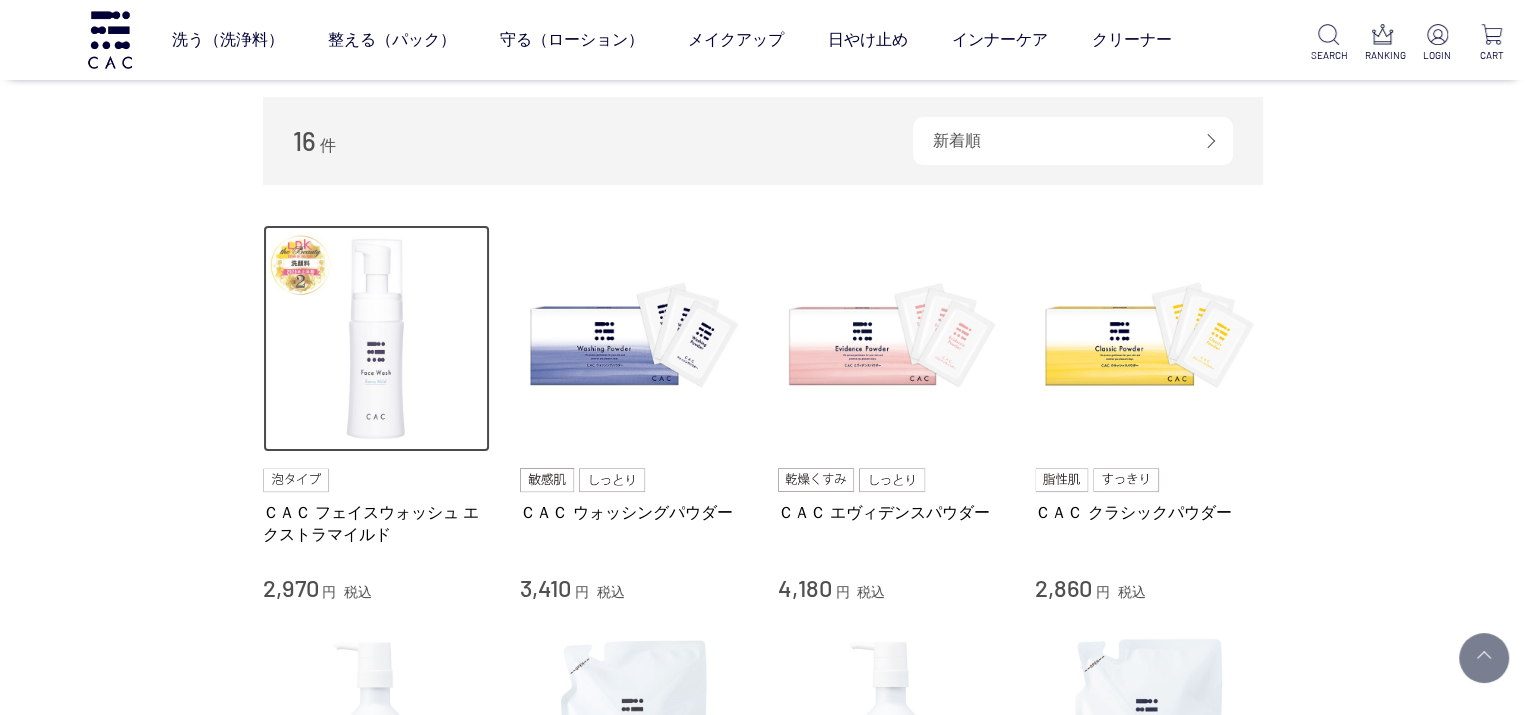 click at bounding box center [377, 339] 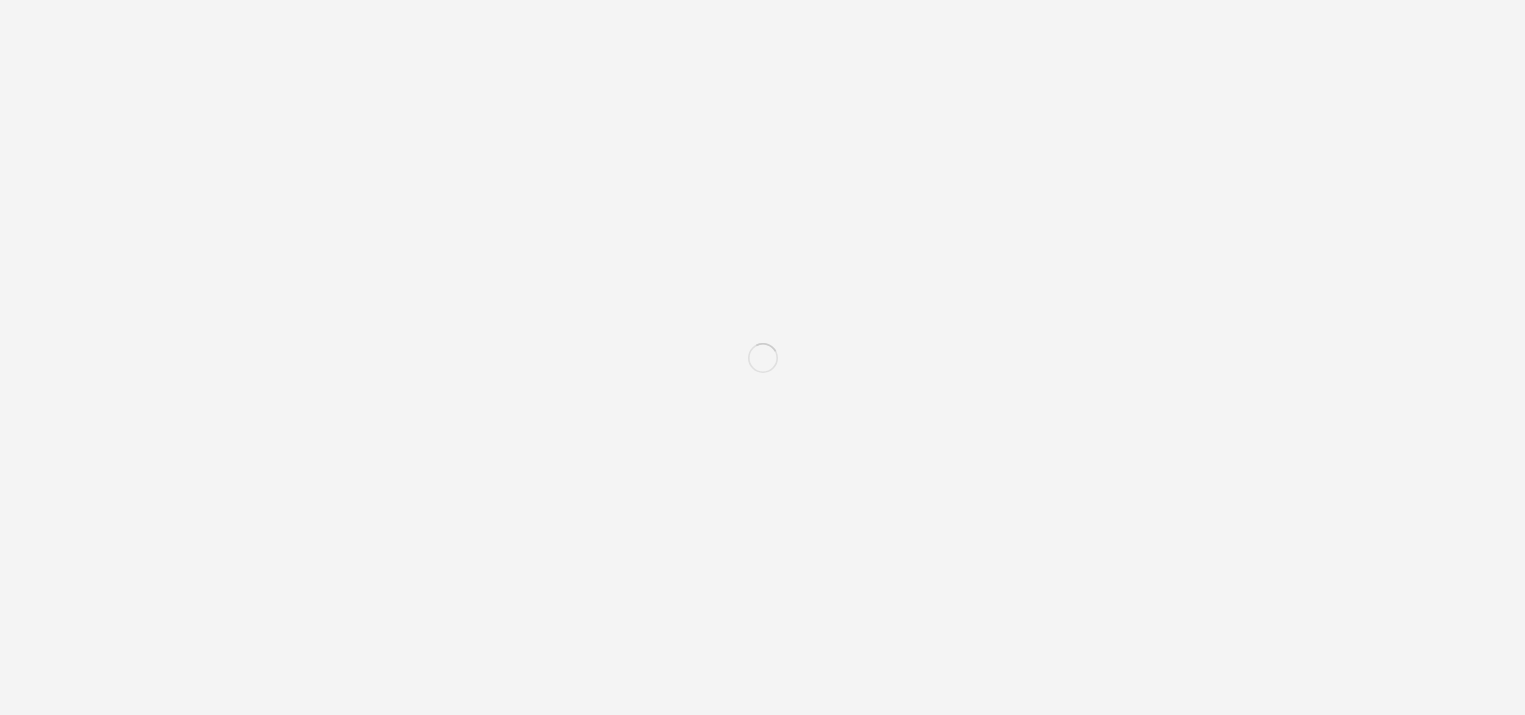 scroll, scrollTop: 0, scrollLeft: 0, axis: both 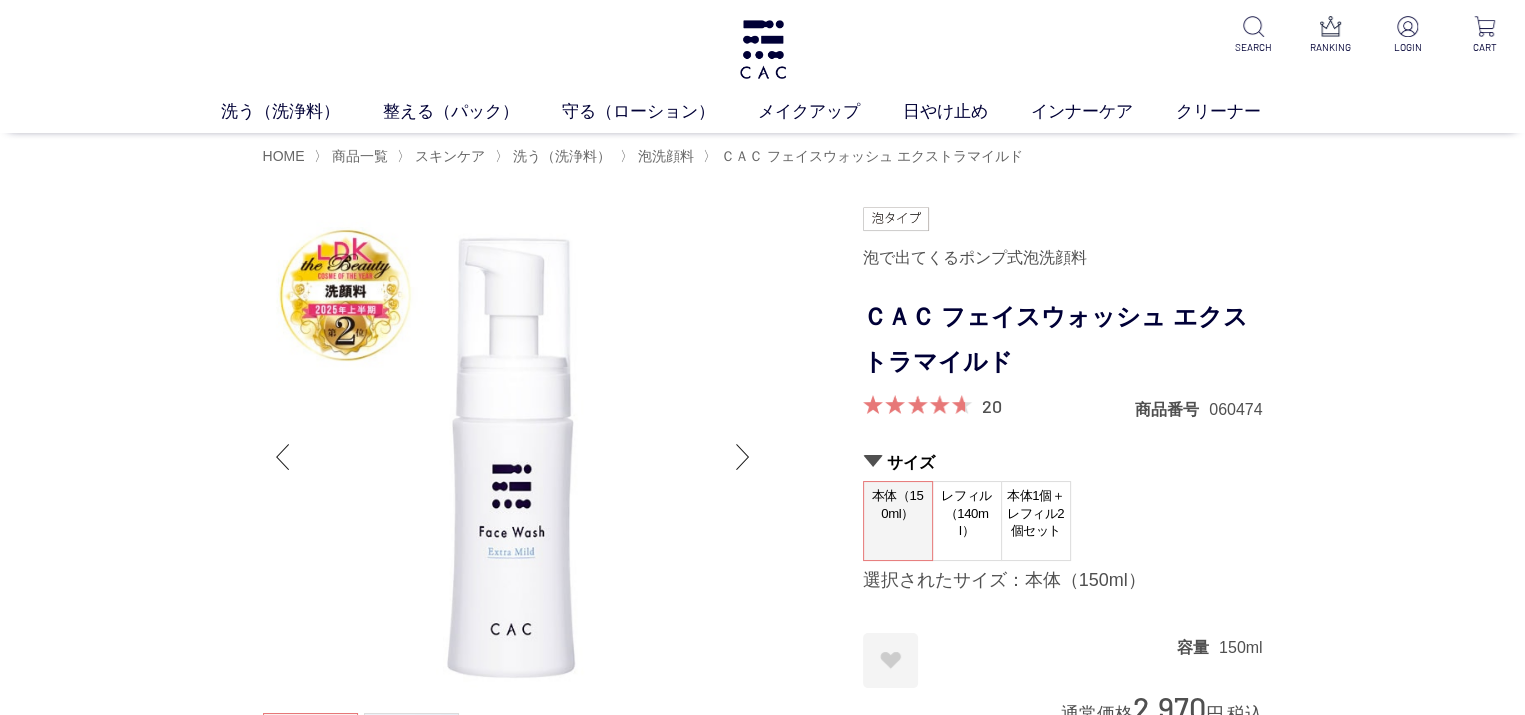 click at bounding box center (513, 457) 